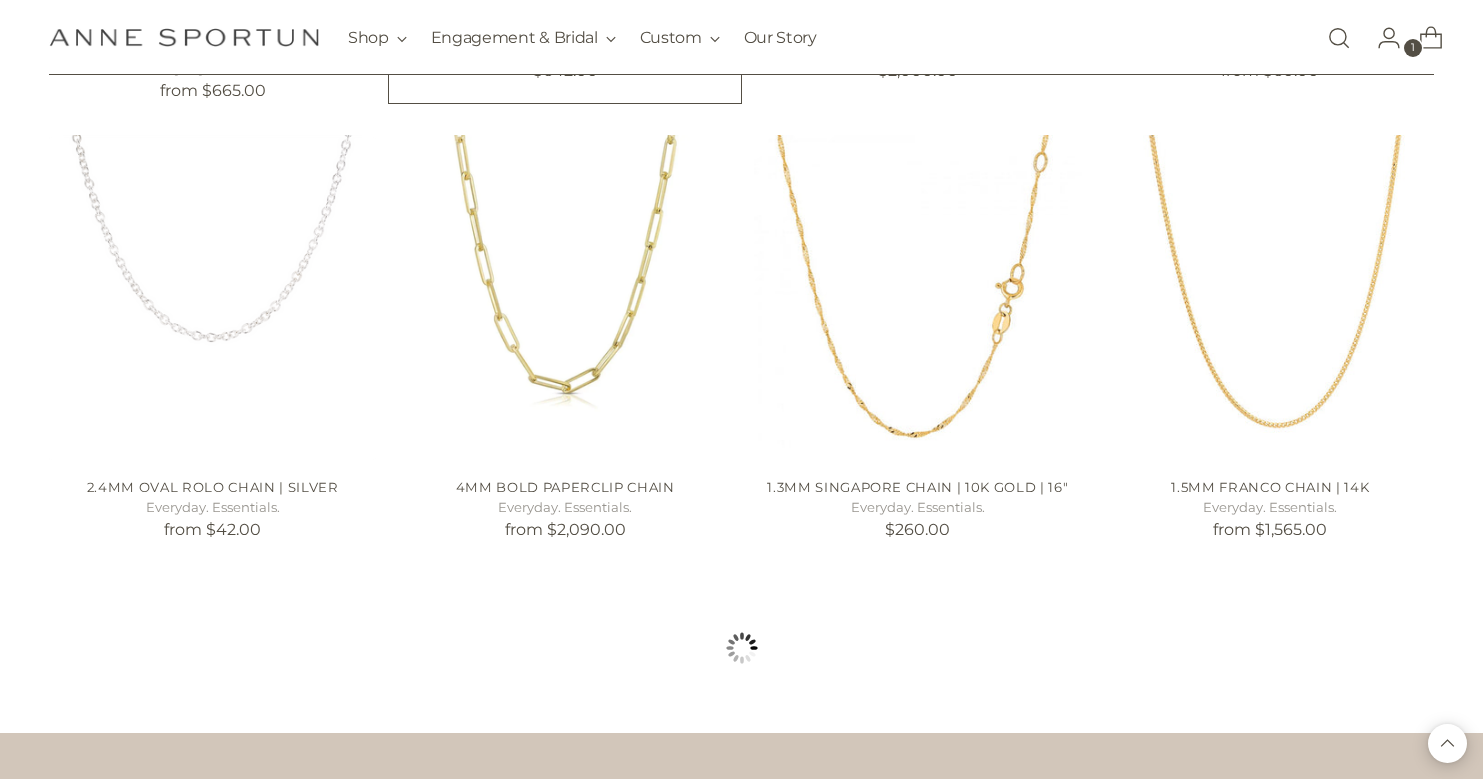 scroll, scrollTop: 1701, scrollLeft: 0, axis: vertical 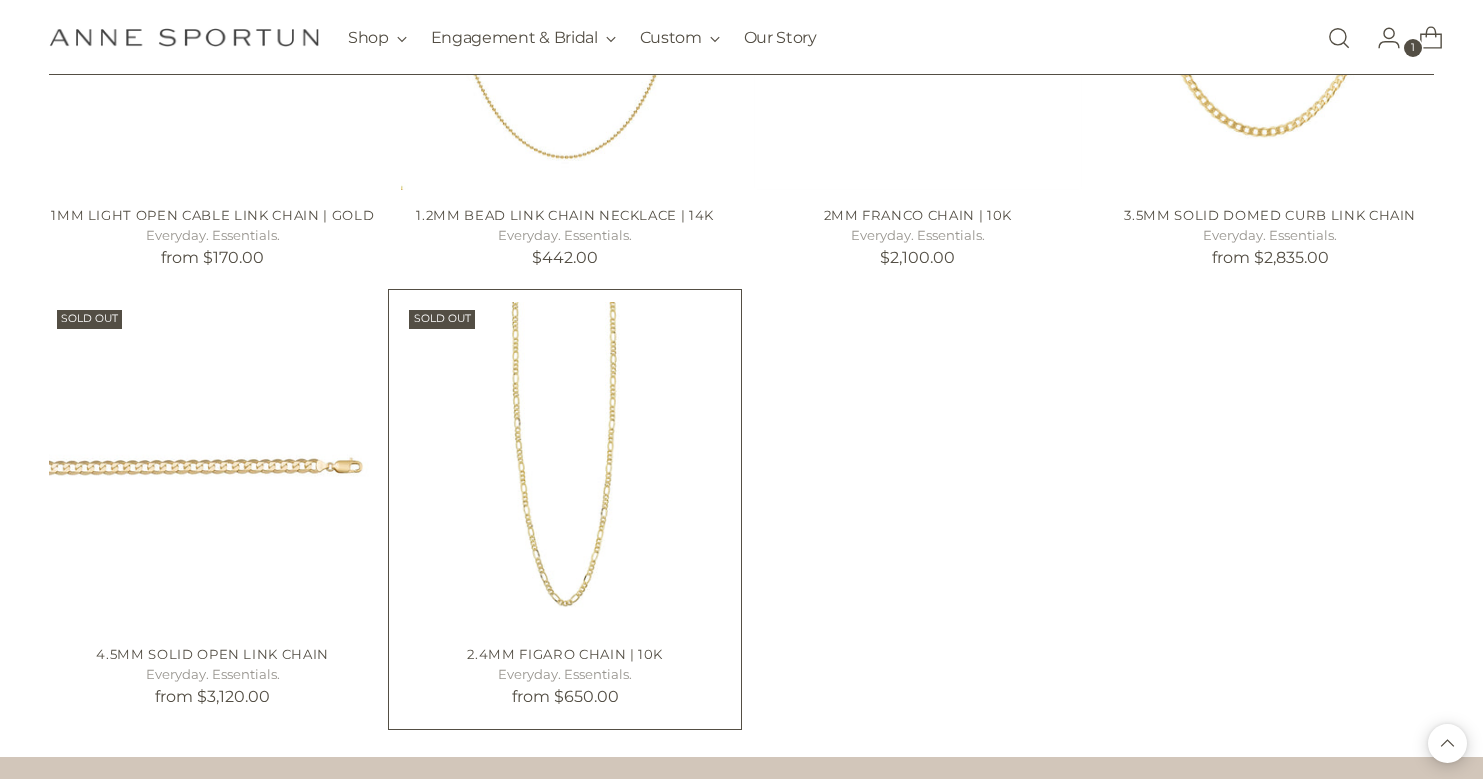 click at bounding box center (0, 0) 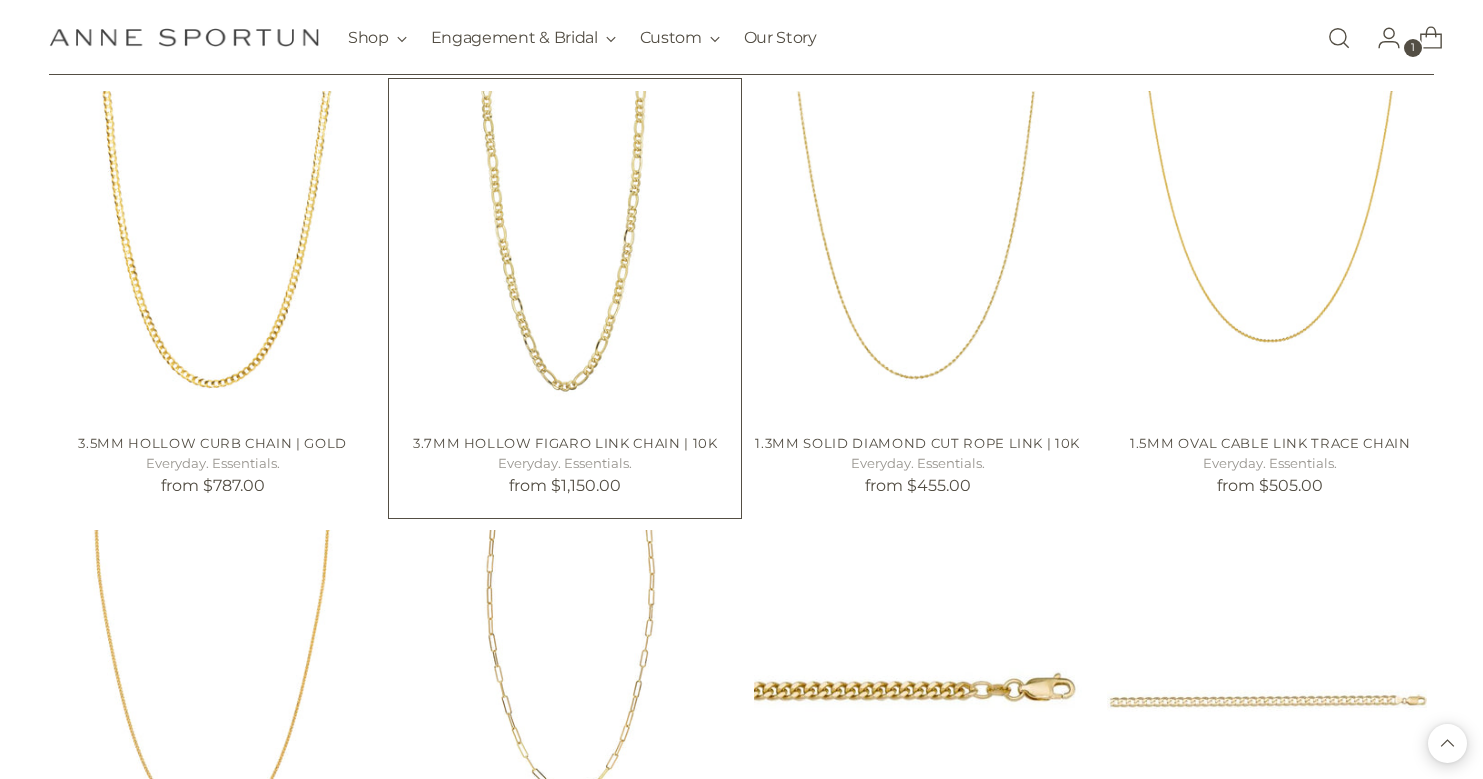 scroll, scrollTop: 3488, scrollLeft: 0, axis: vertical 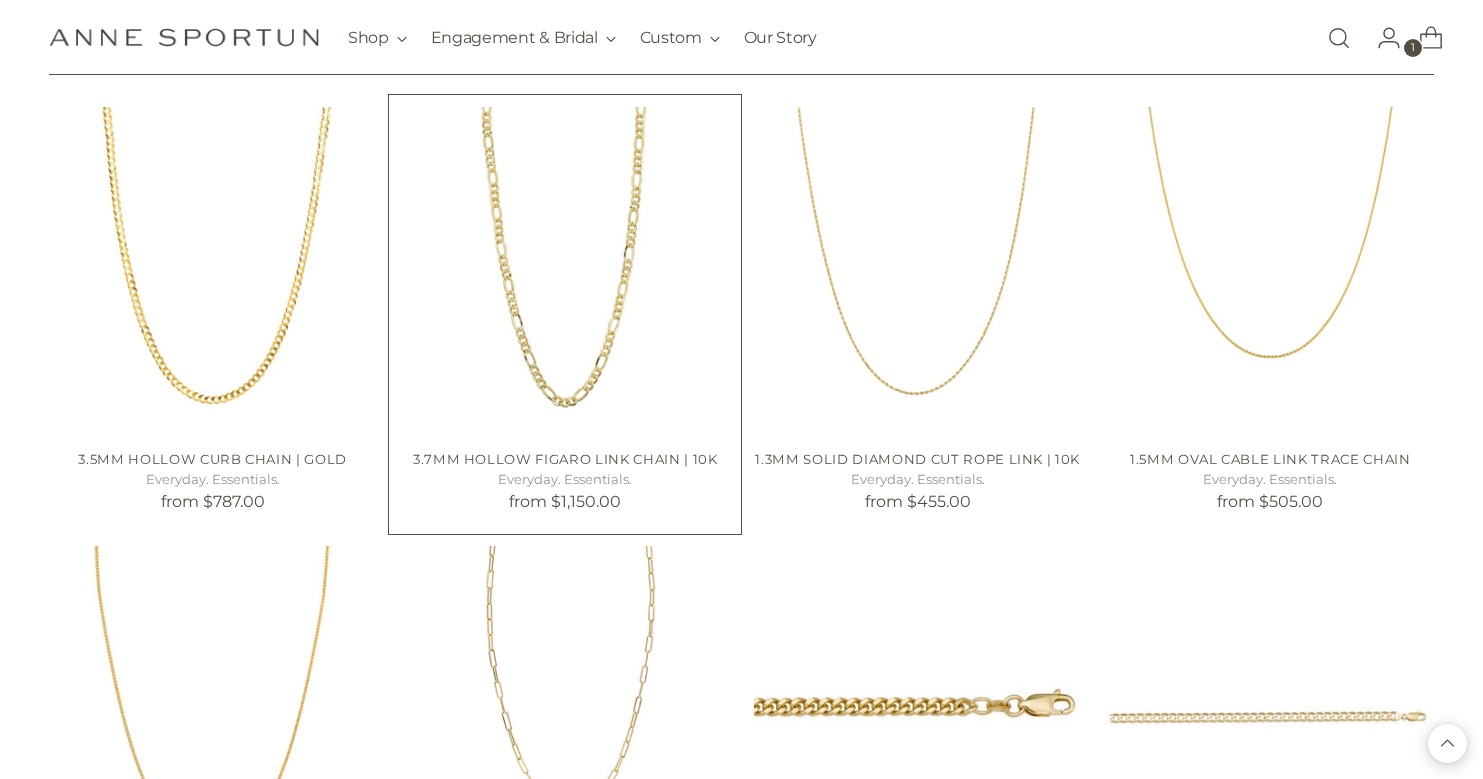click at bounding box center [0, 0] 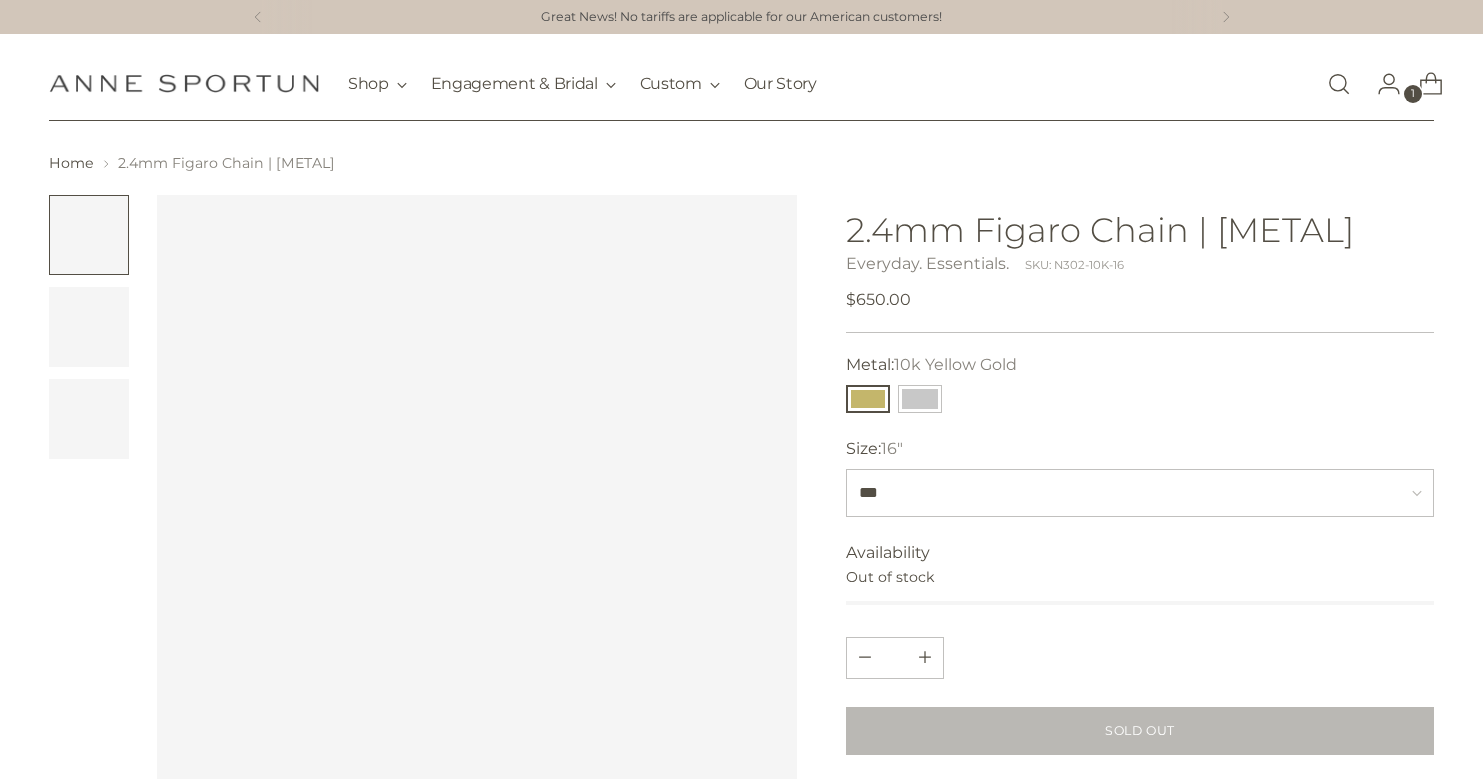 scroll, scrollTop: 0, scrollLeft: 0, axis: both 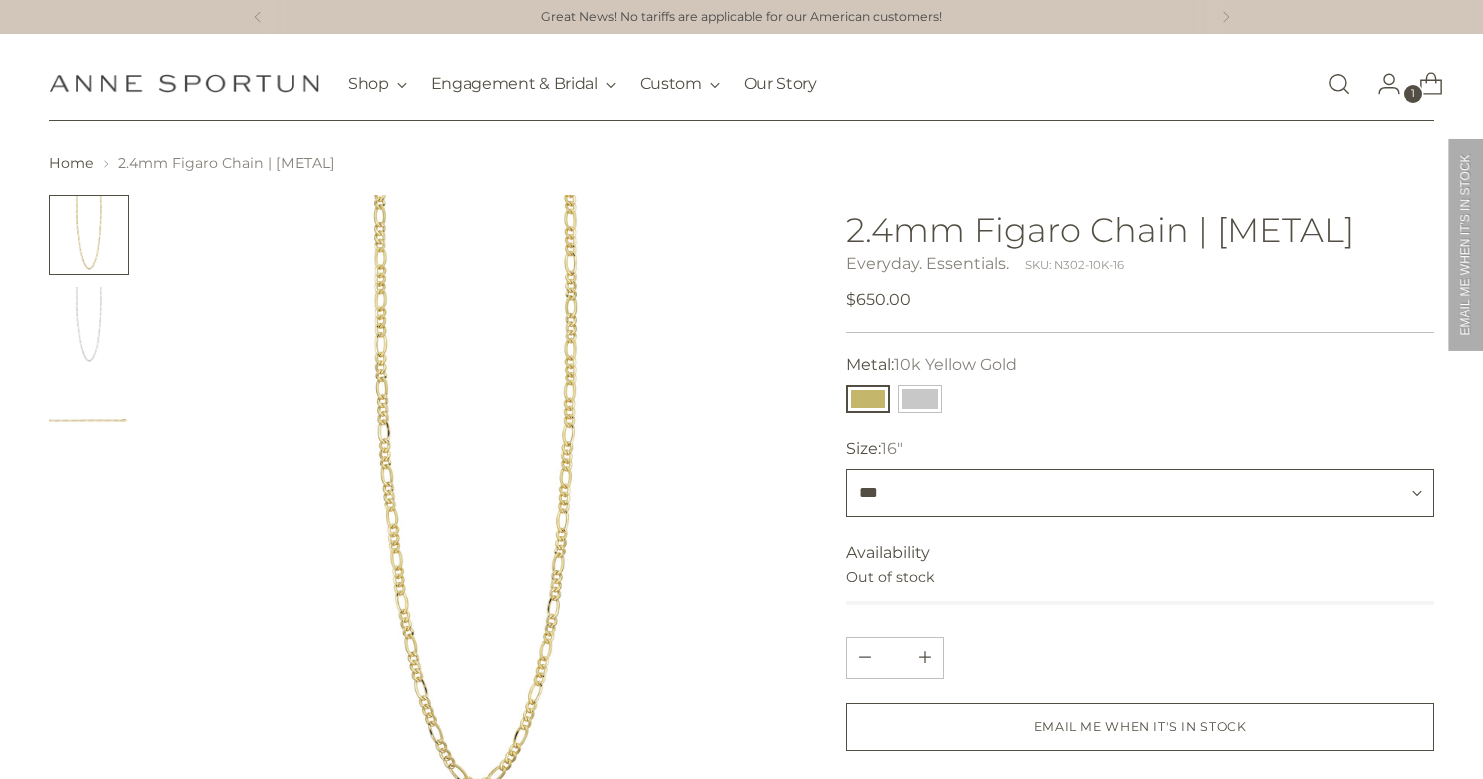 select on "***" 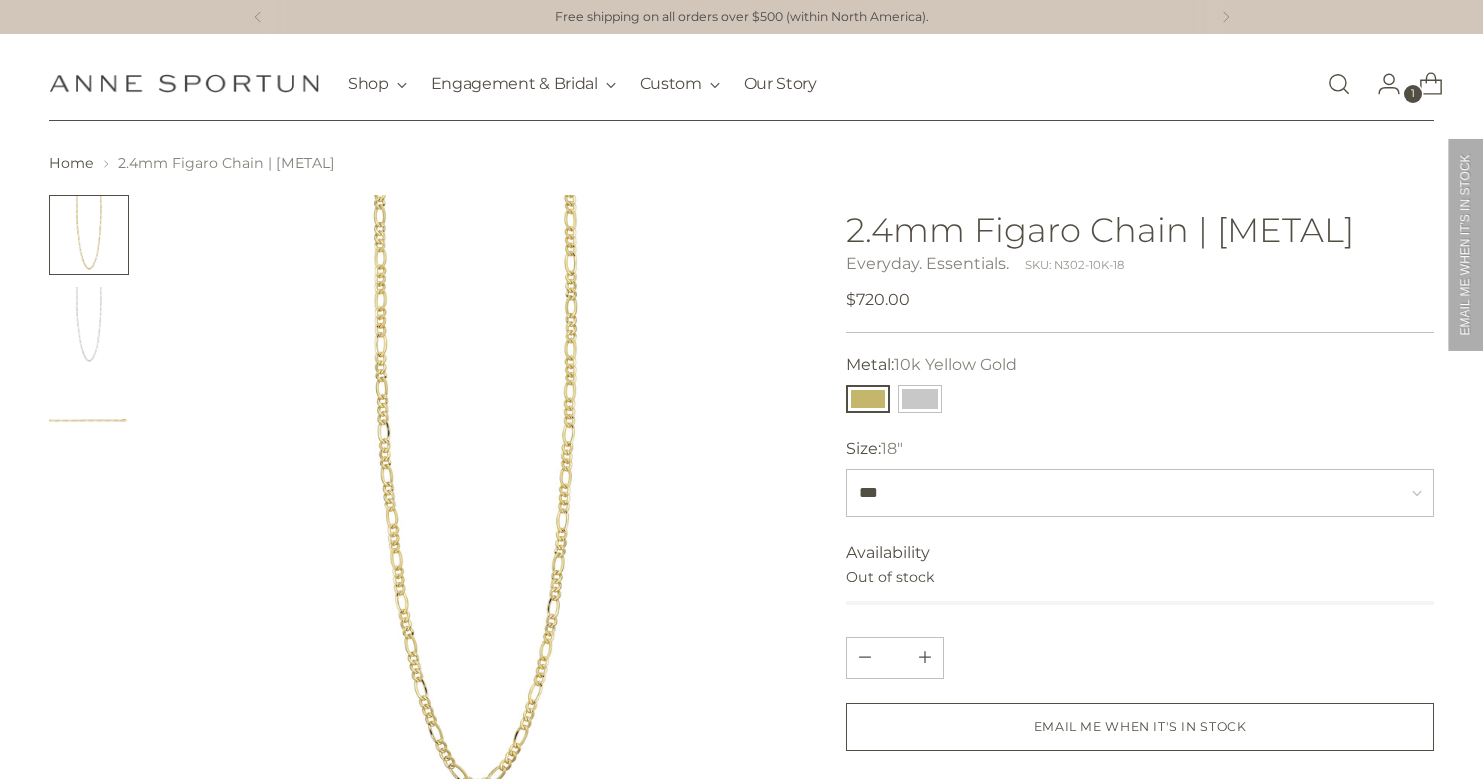 click at bounding box center [89, 327] 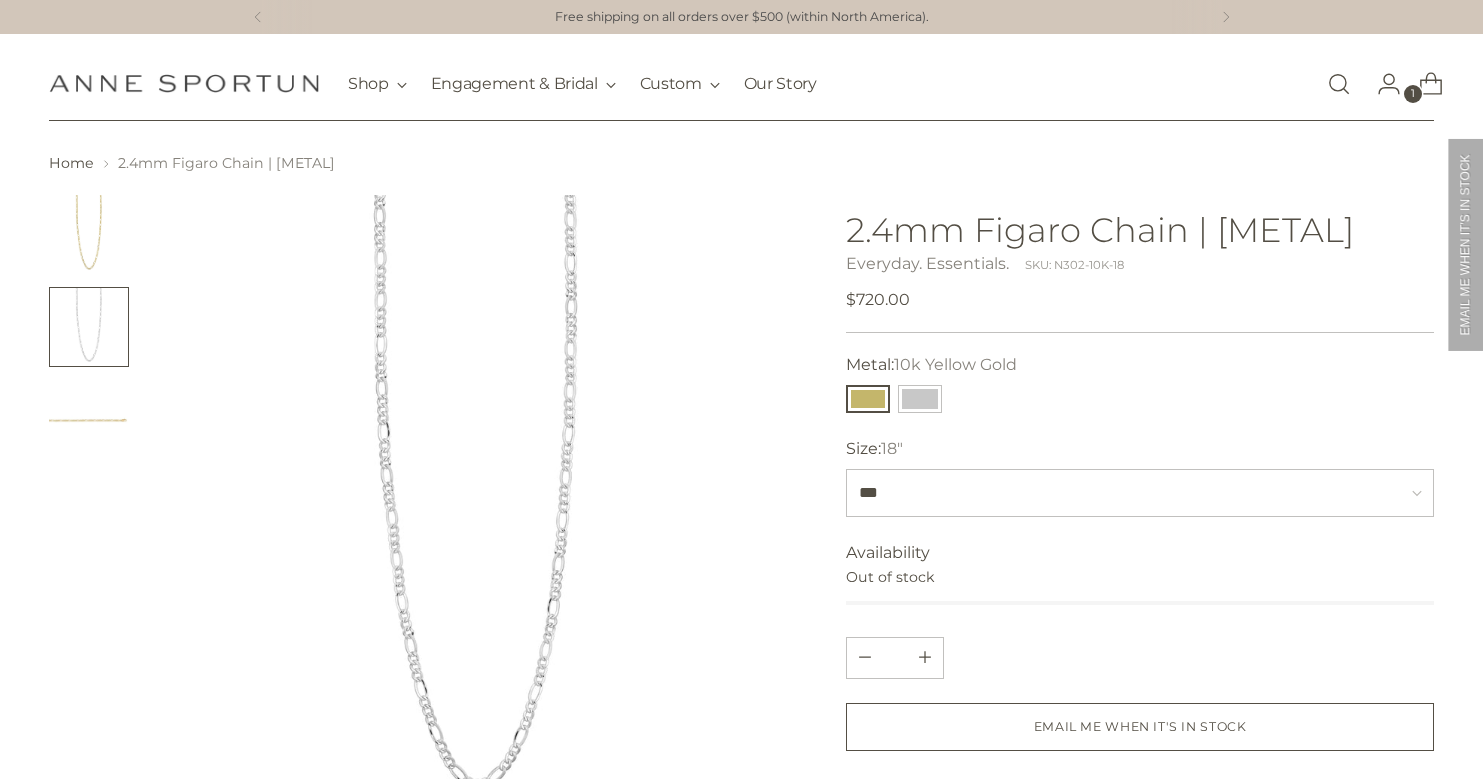 click at bounding box center [89, 235] 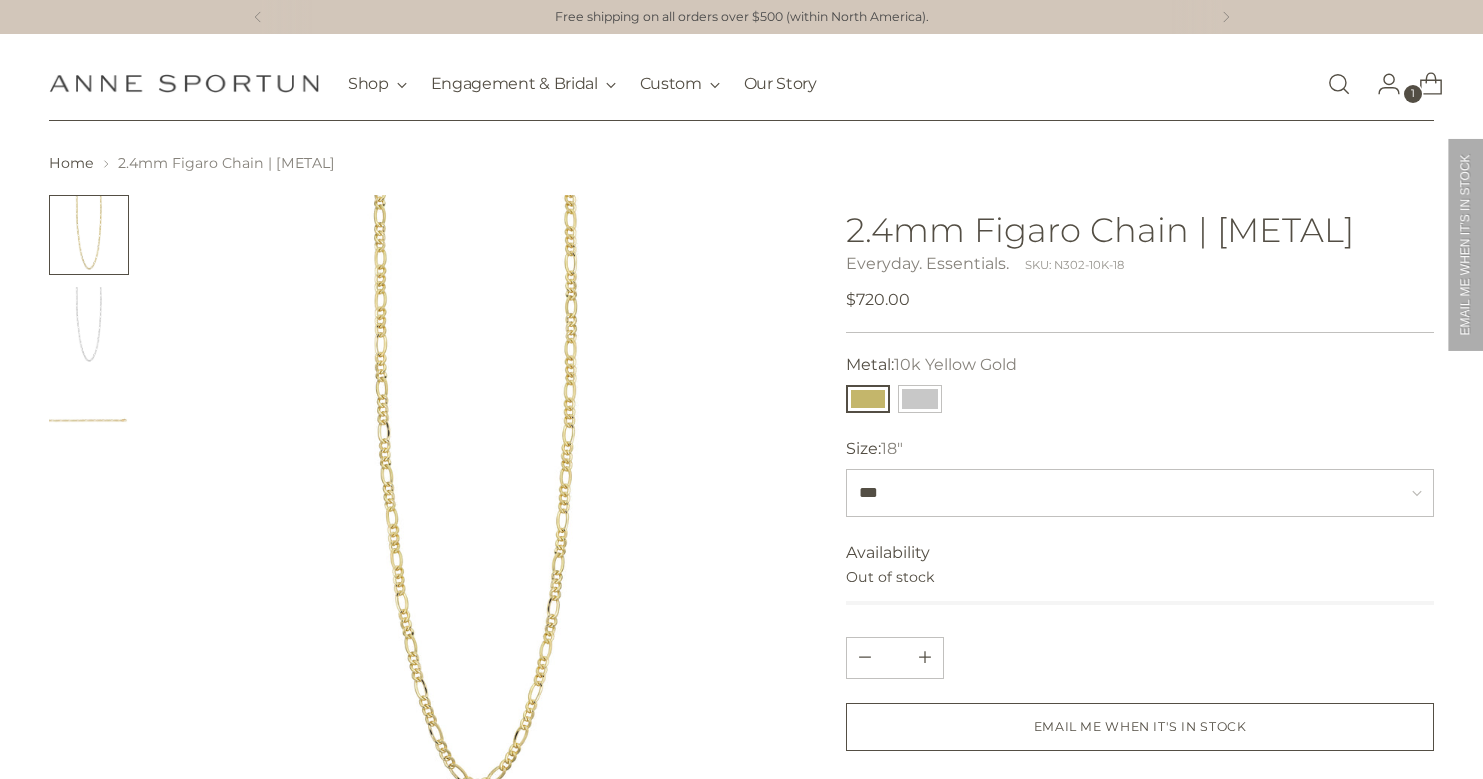 scroll, scrollTop: 0, scrollLeft: 0, axis: both 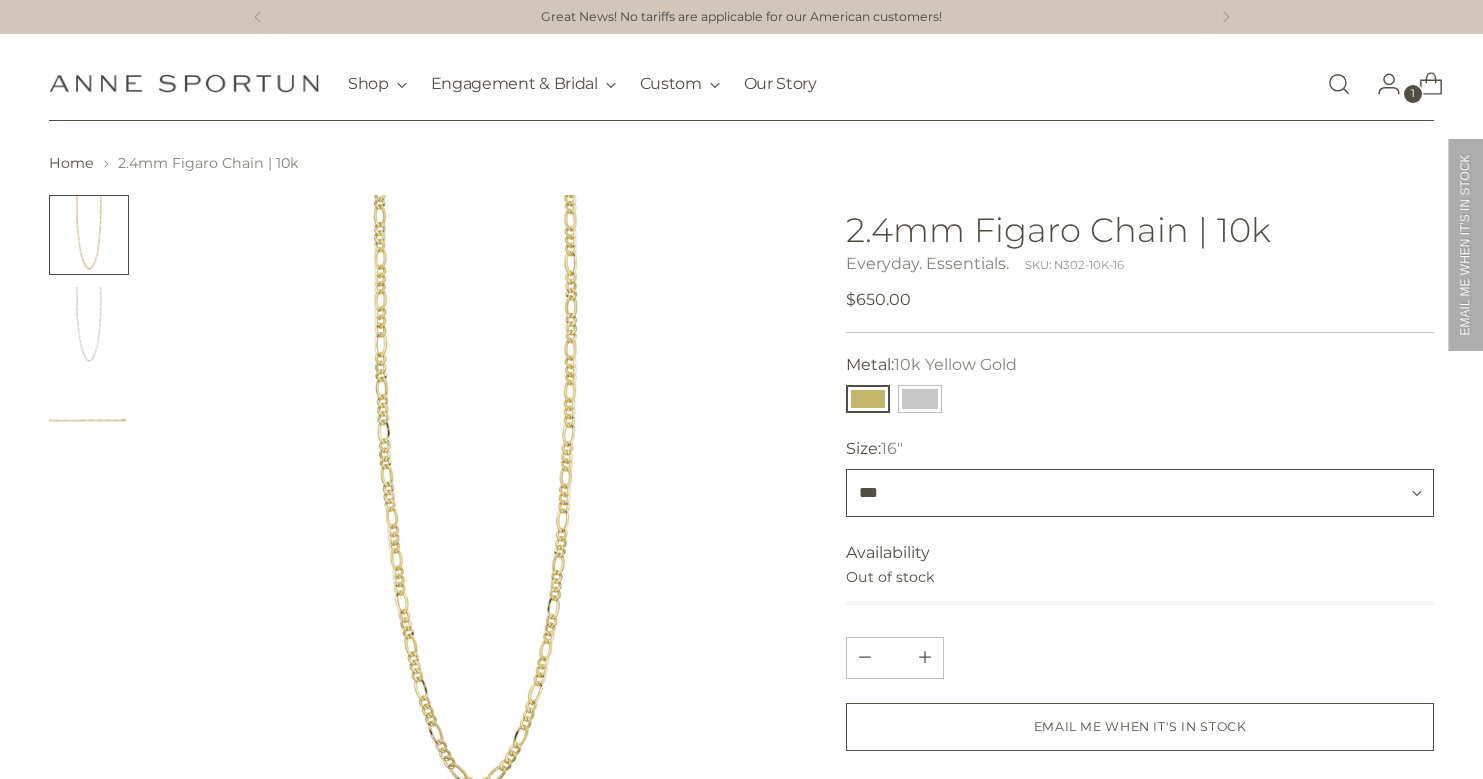 select on "***" 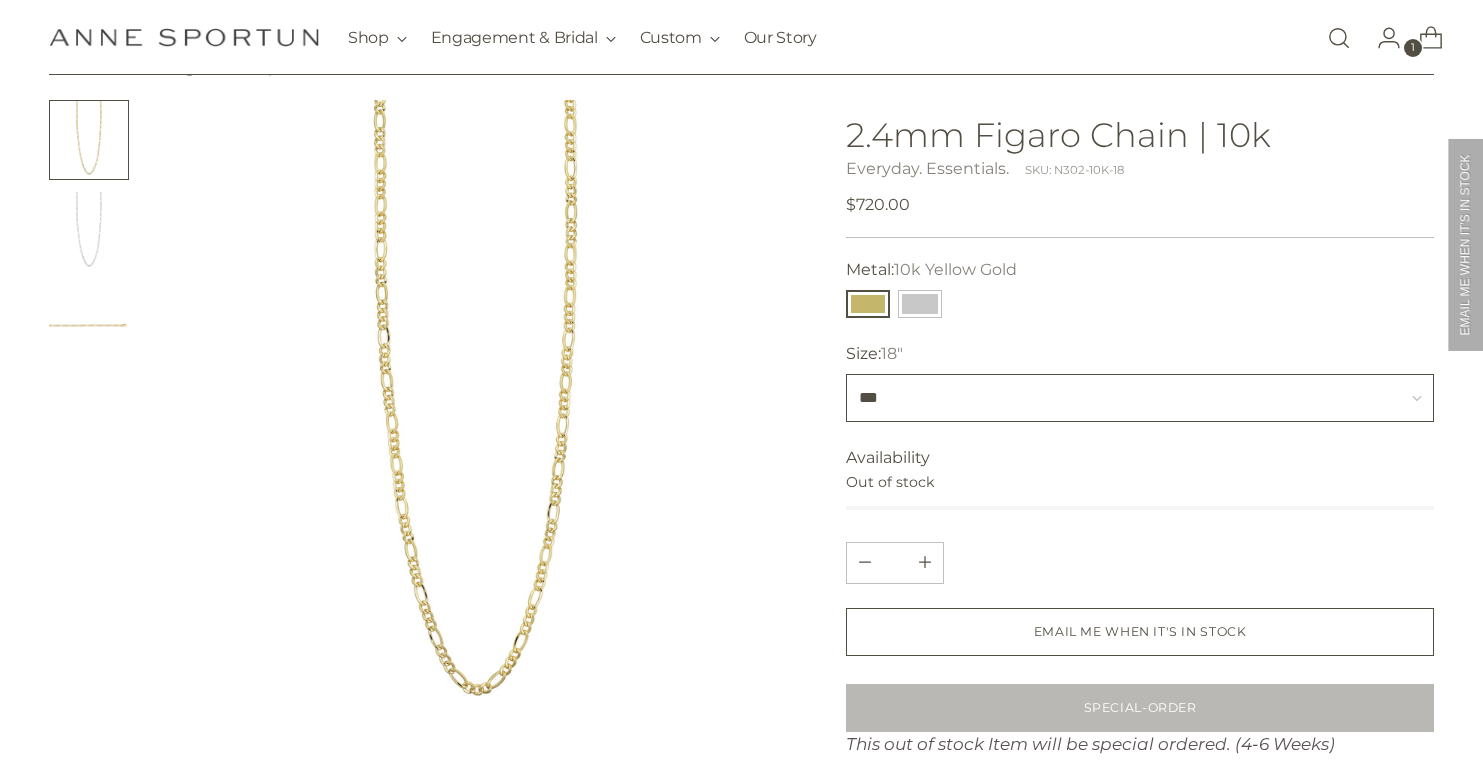 scroll, scrollTop: 165, scrollLeft: 0, axis: vertical 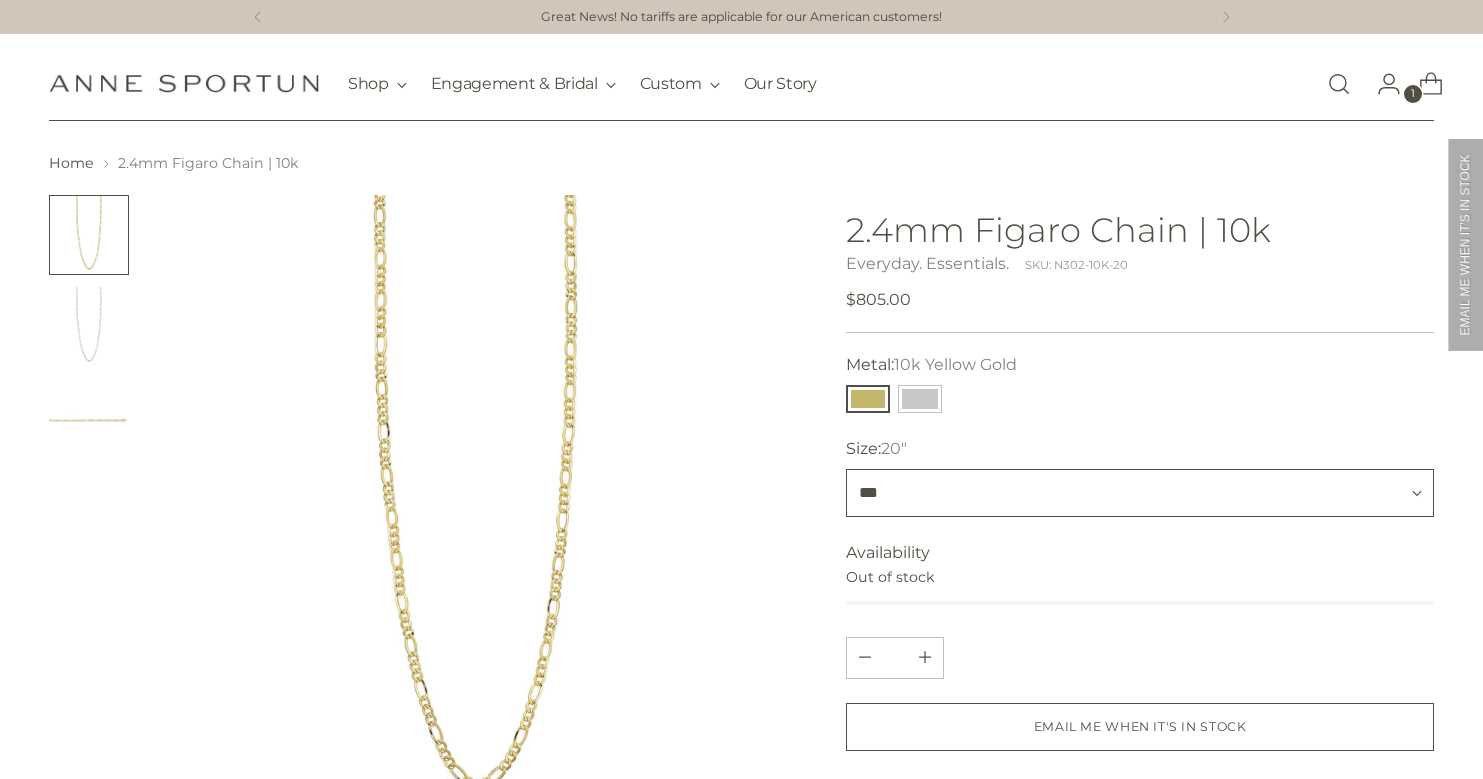 select on "***" 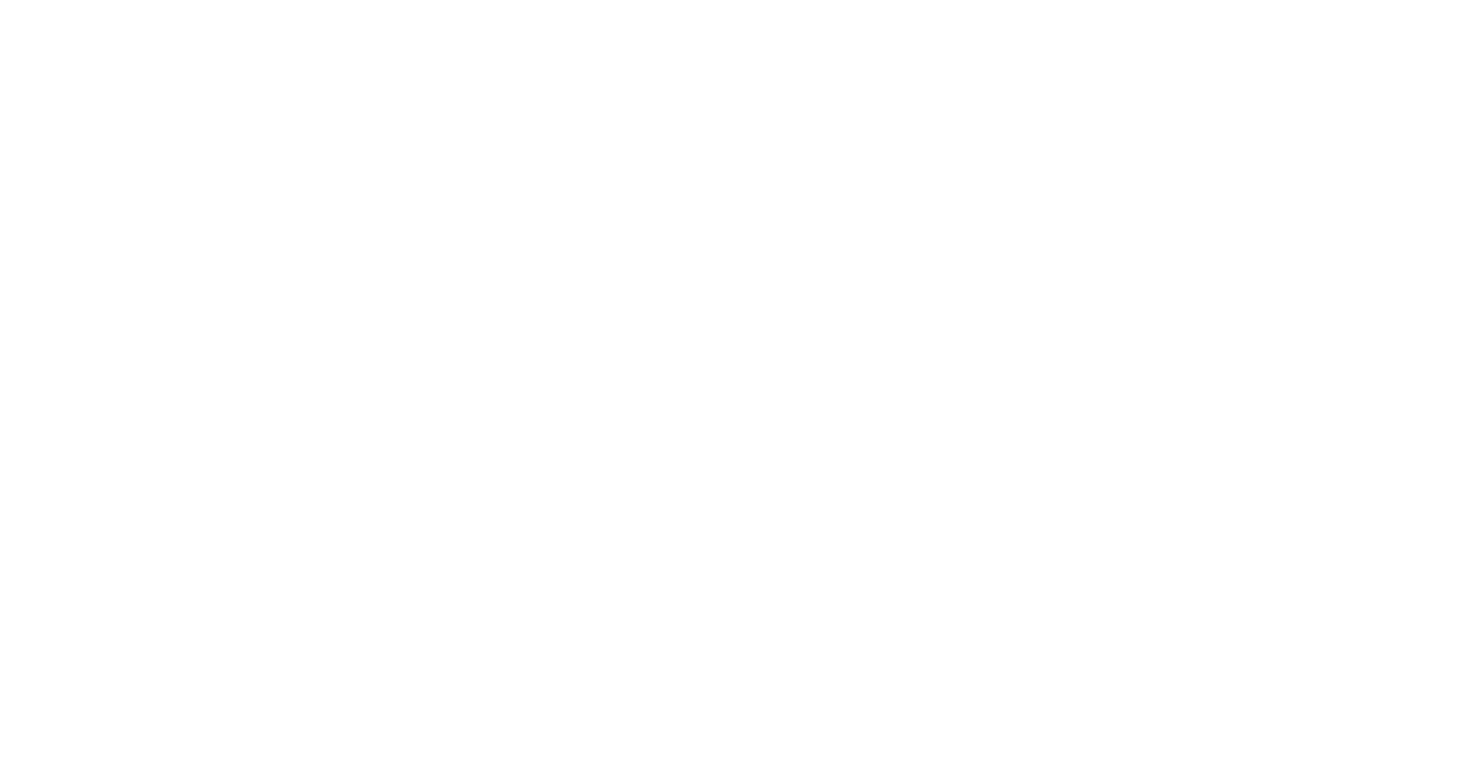scroll, scrollTop: 0, scrollLeft: 0, axis: both 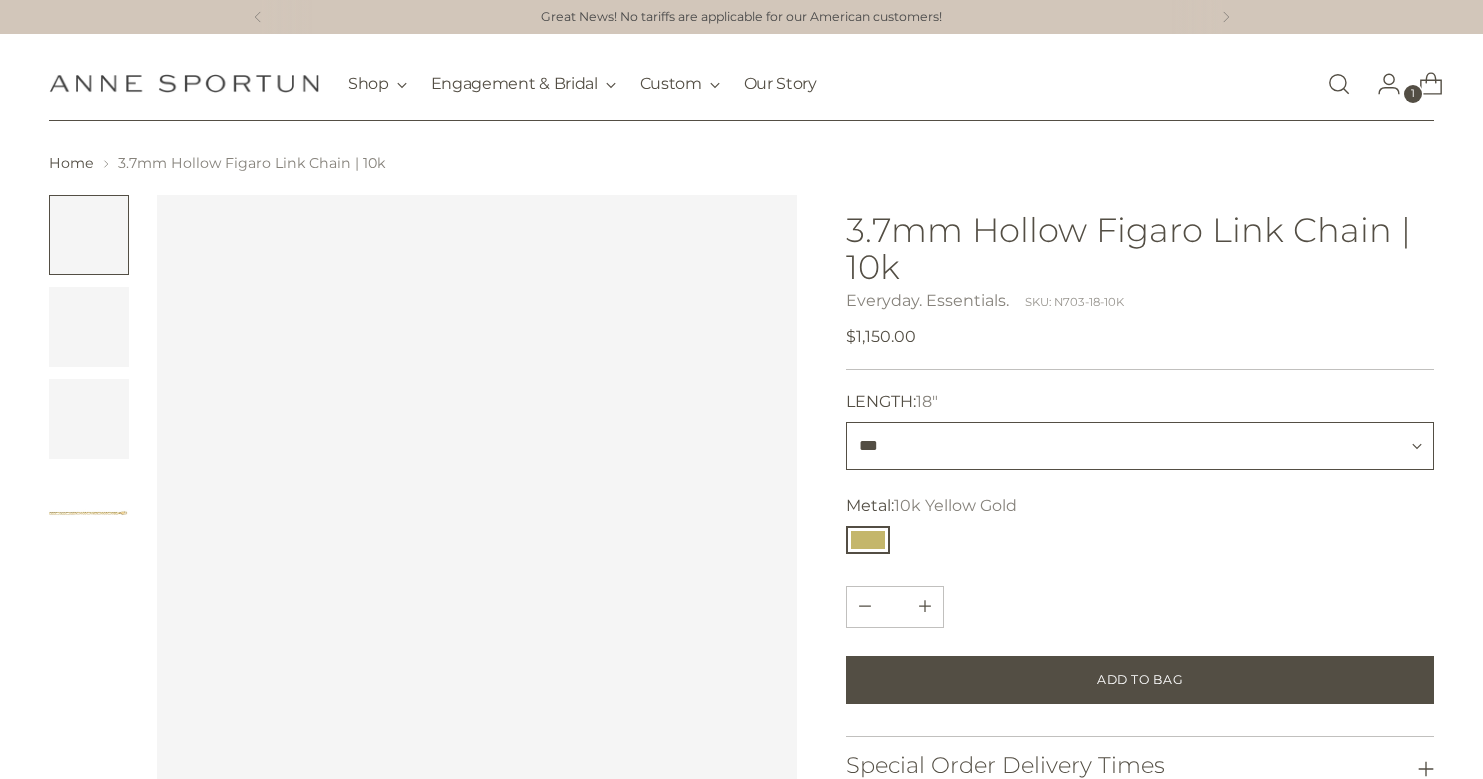 select on "***" 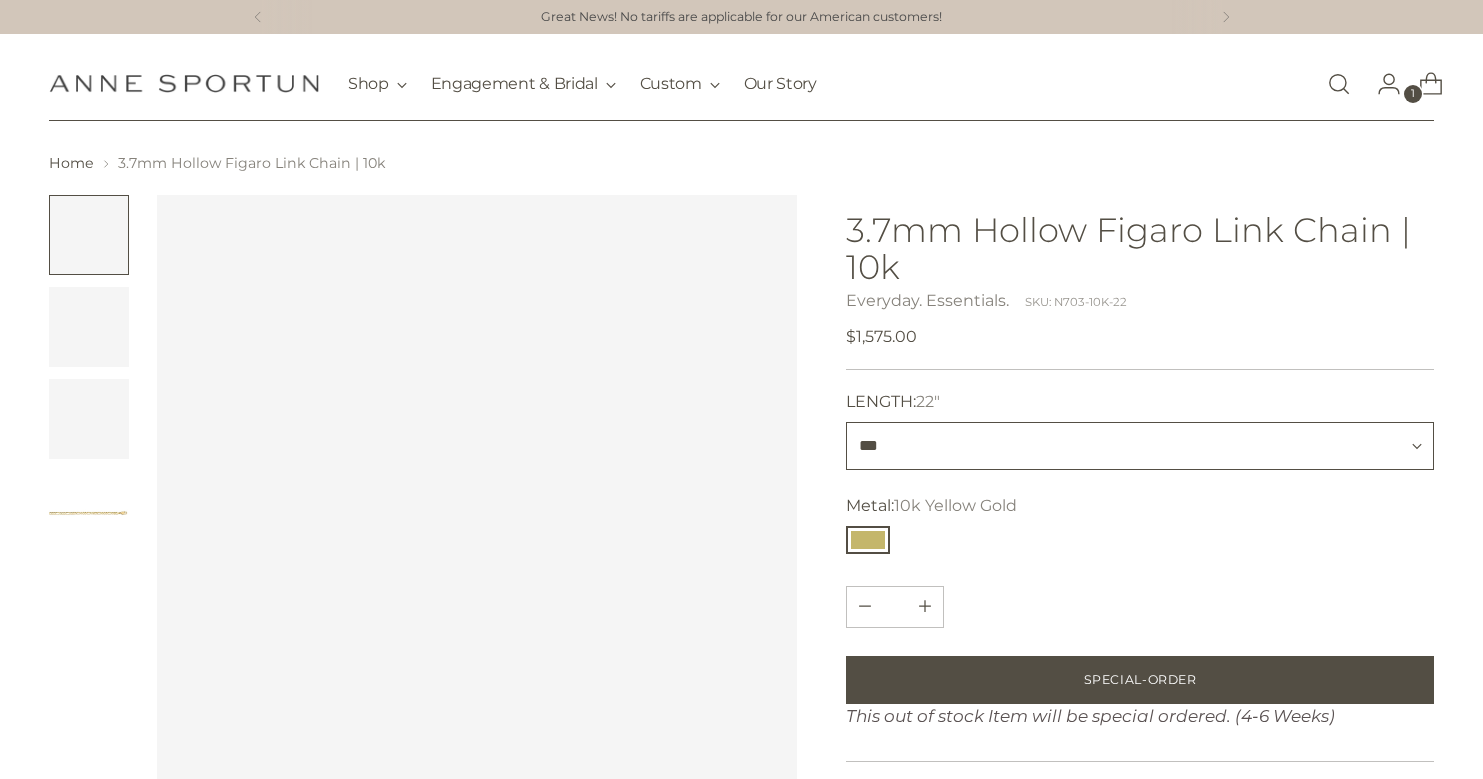 select on "***" 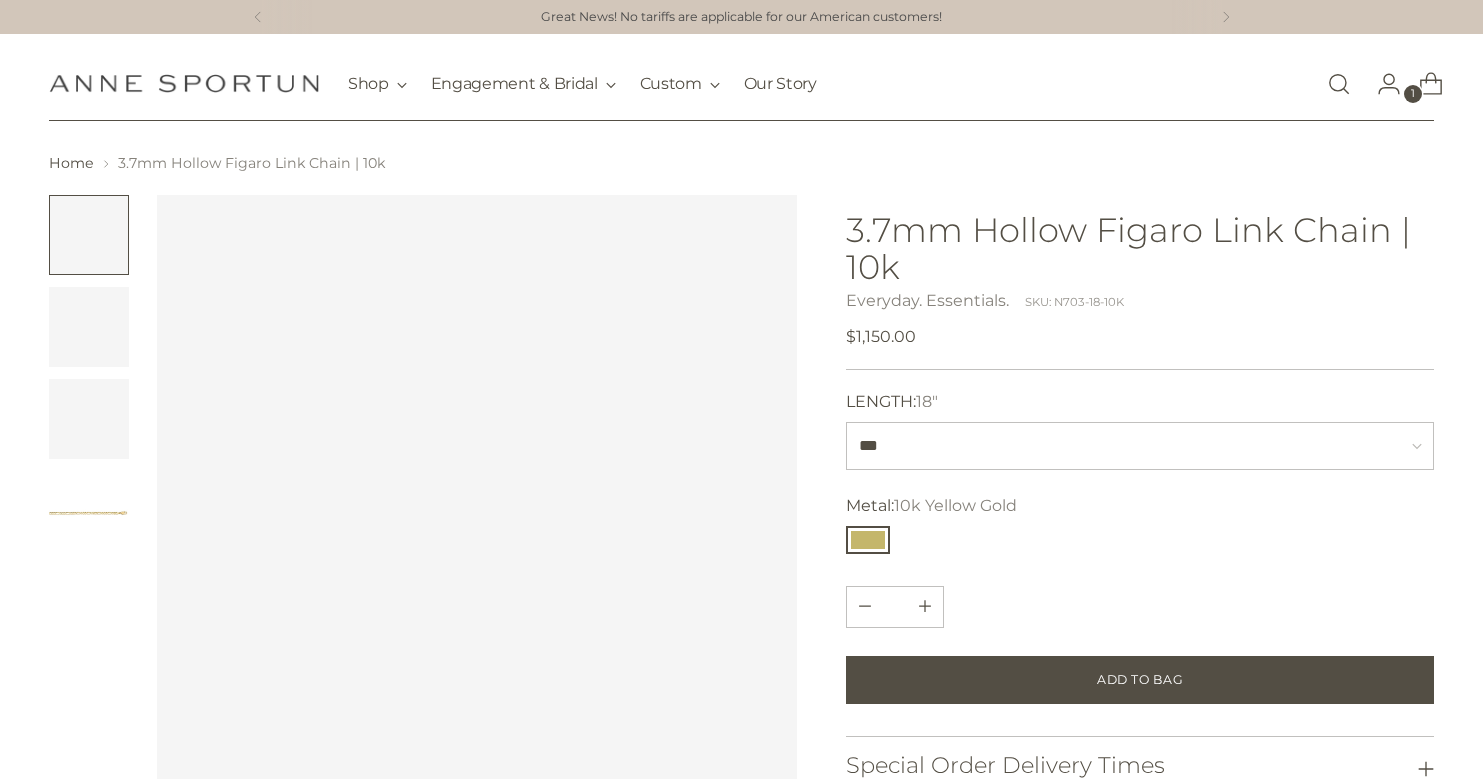 click at bounding box center [89, 327] 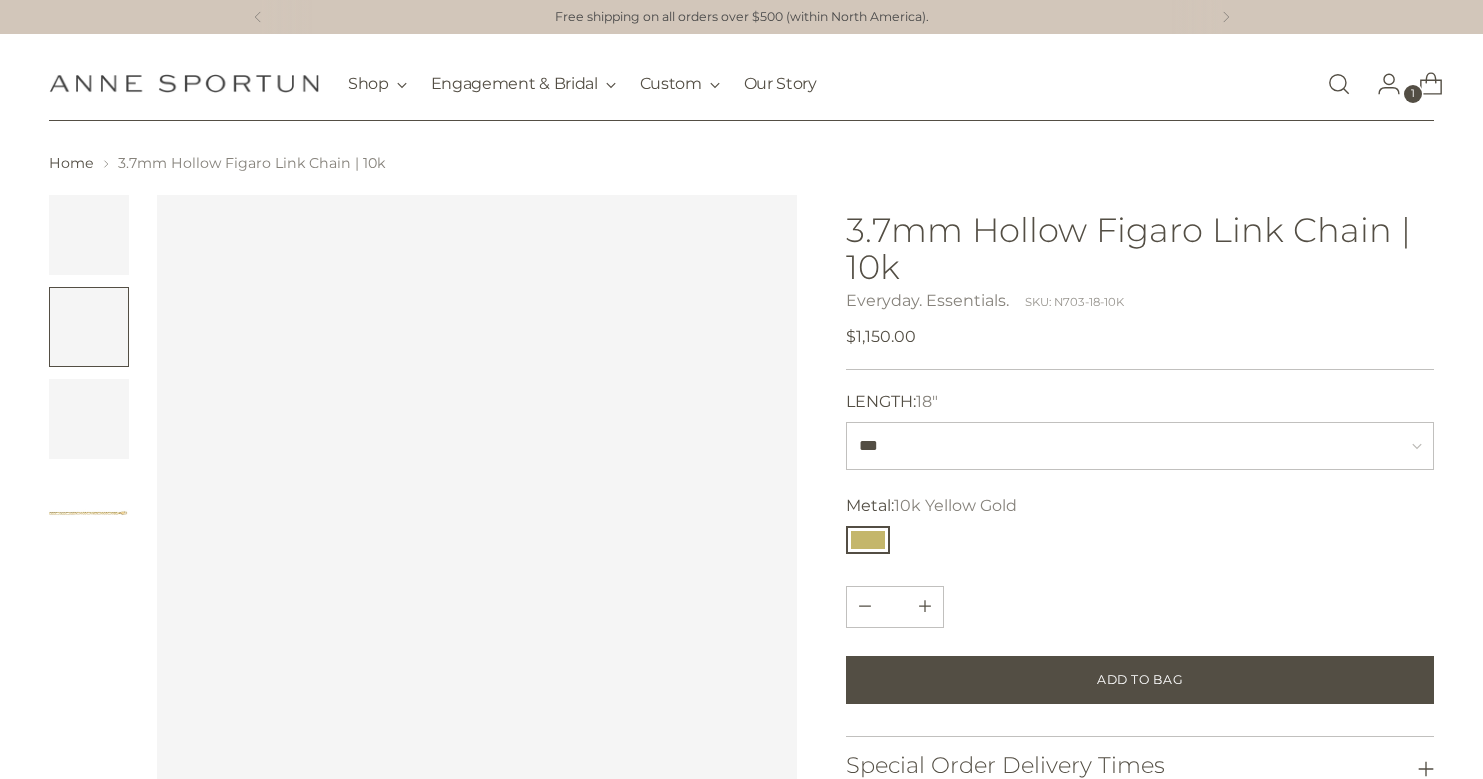 click at bounding box center (89, 235) 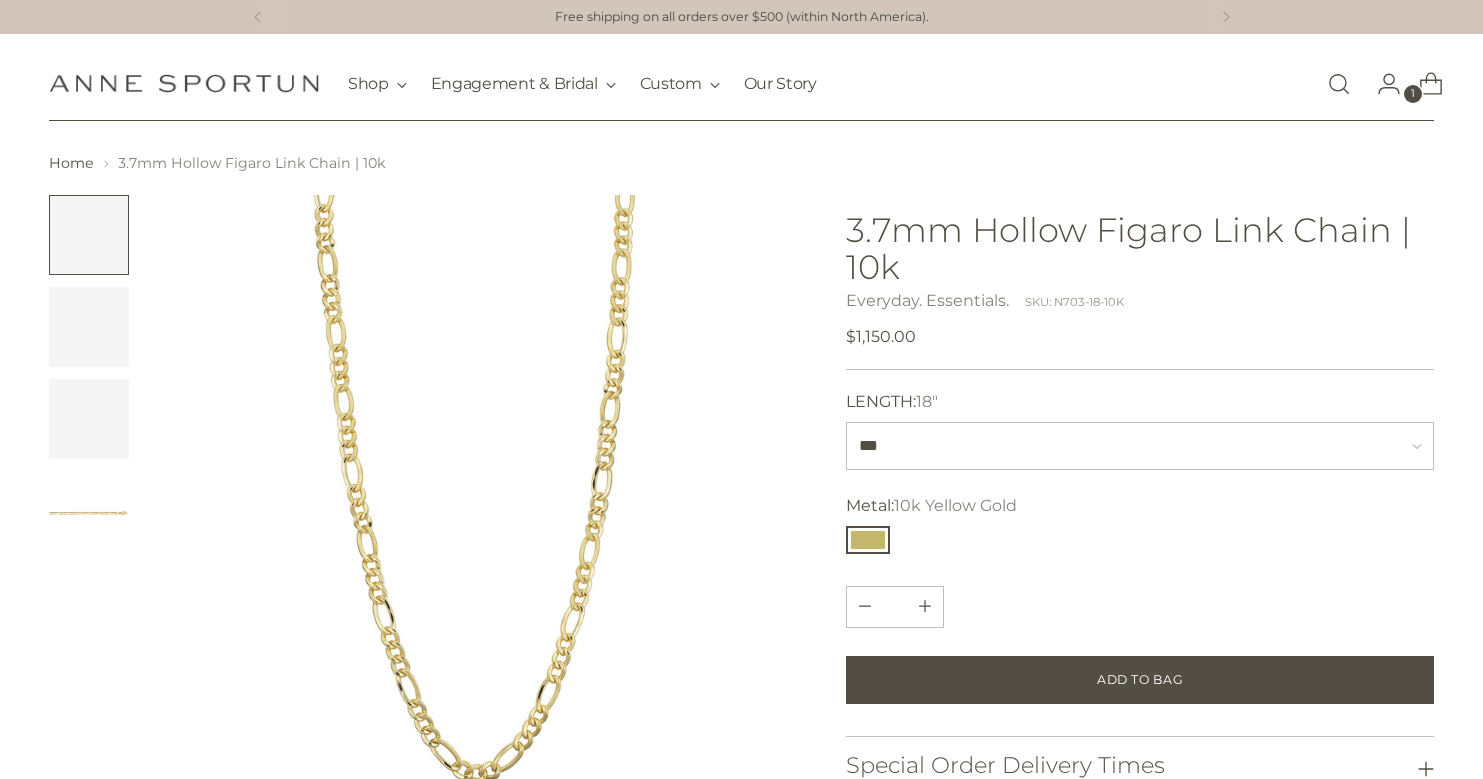 click at bounding box center (89, 327) 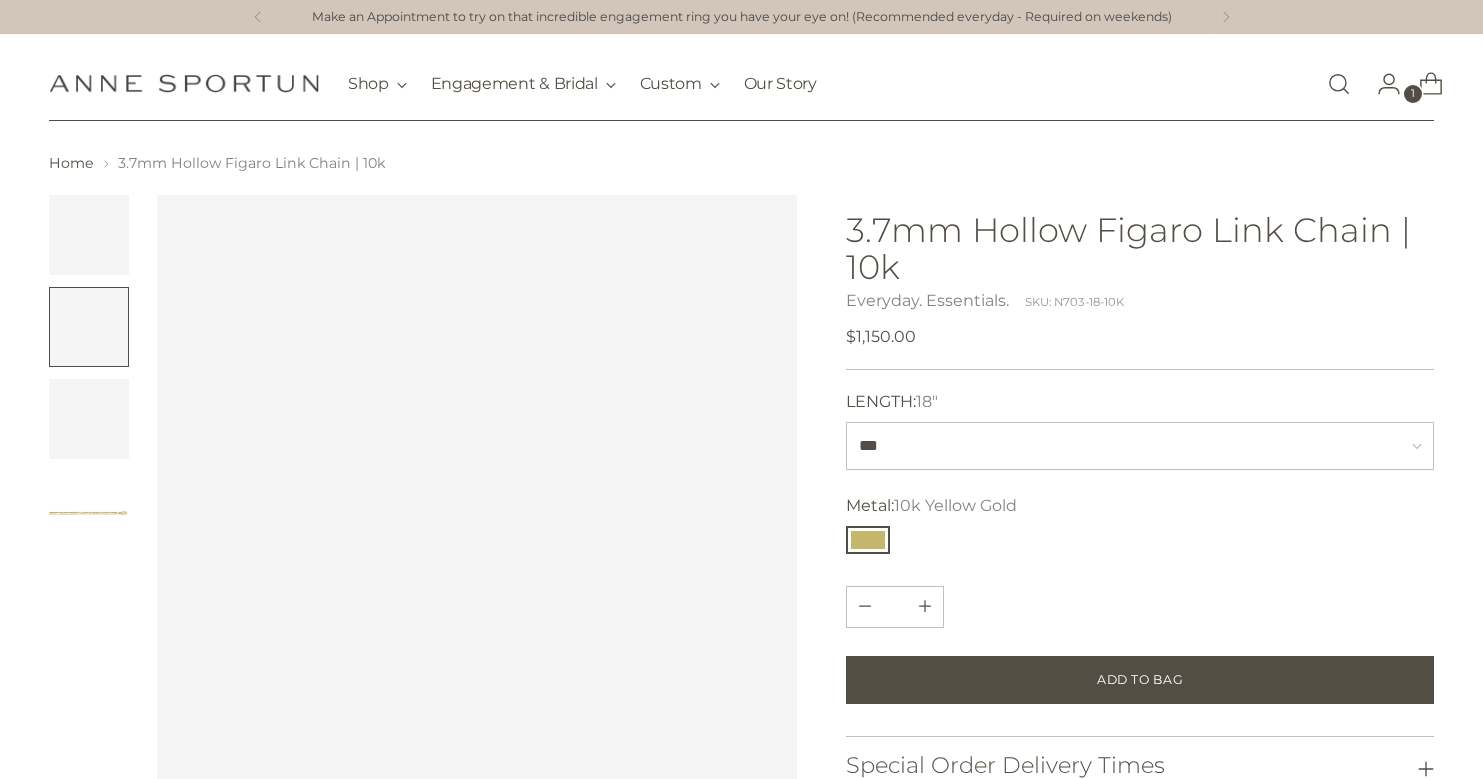 click at bounding box center [89, 419] 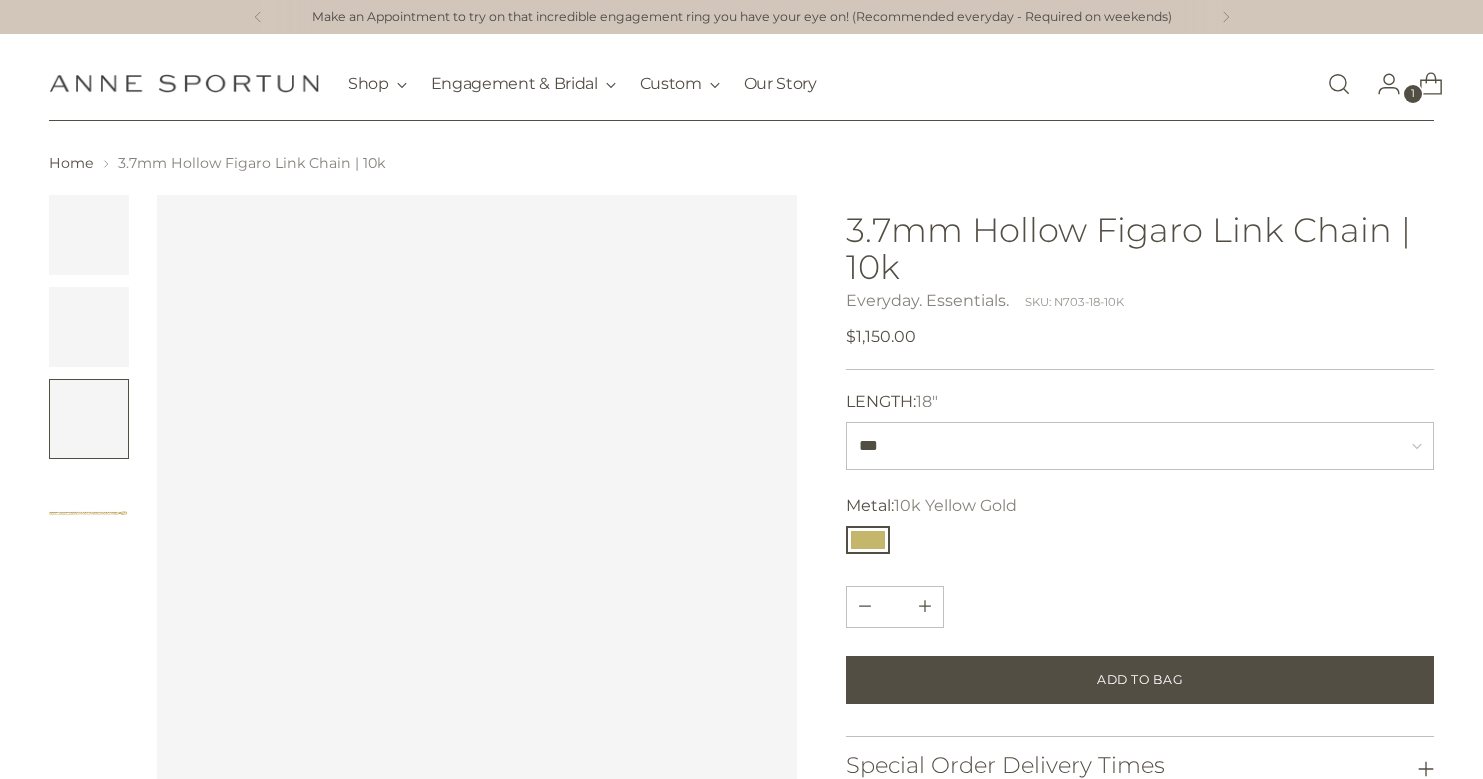 click at bounding box center (89, 235) 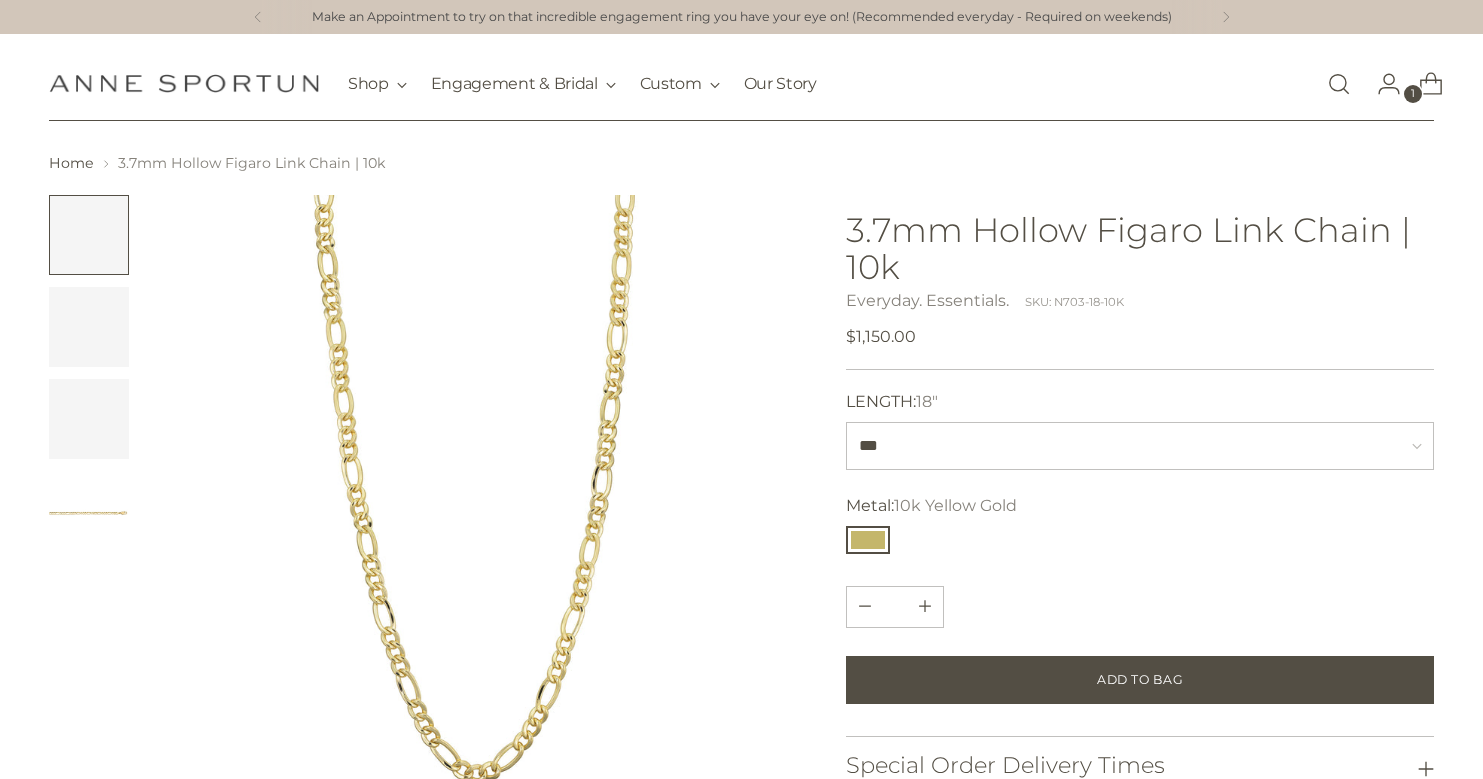 scroll, scrollTop: 0, scrollLeft: 0, axis: both 